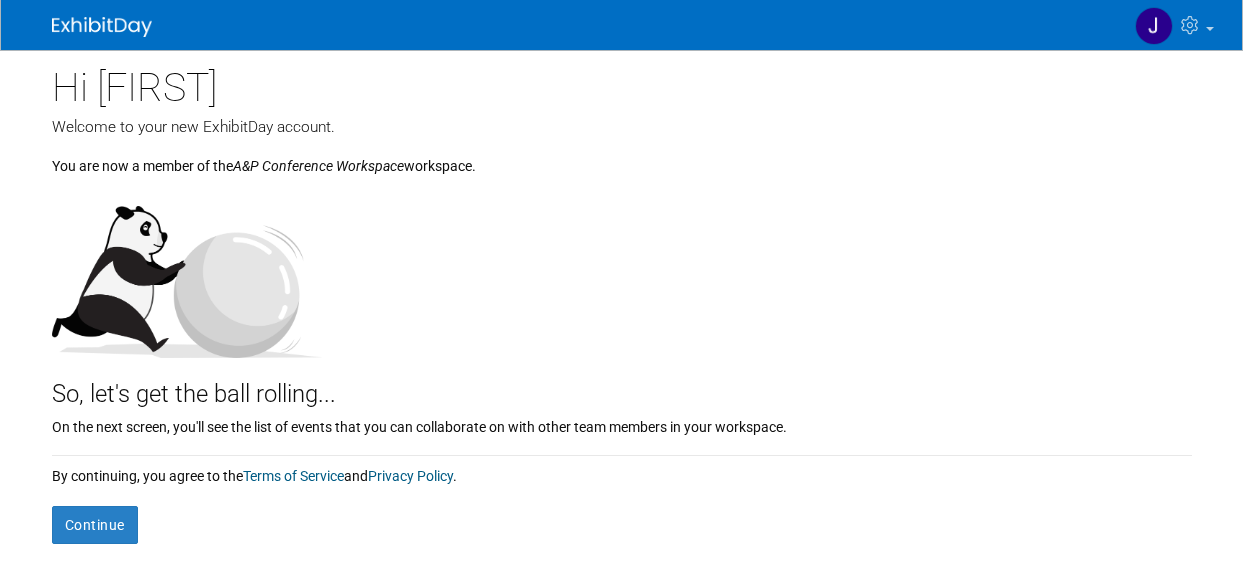 scroll, scrollTop: 0, scrollLeft: 0, axis: both 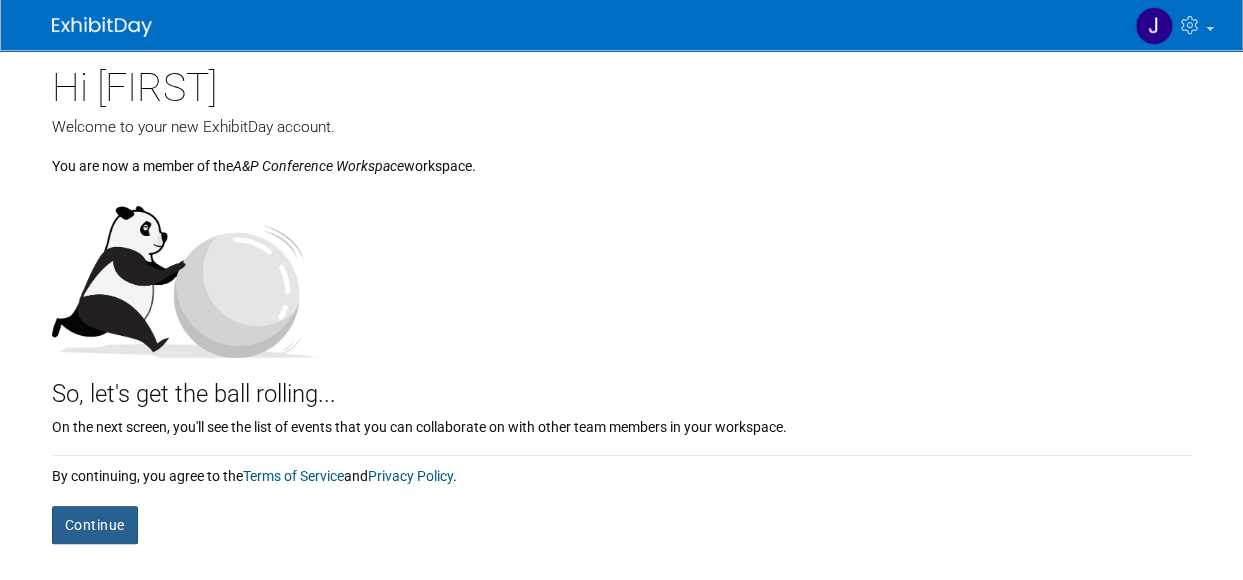 drag, startPoint x: 92, startPoint y: 524, endPoint x: 107, endPoint y: 515, distance: 17.492855 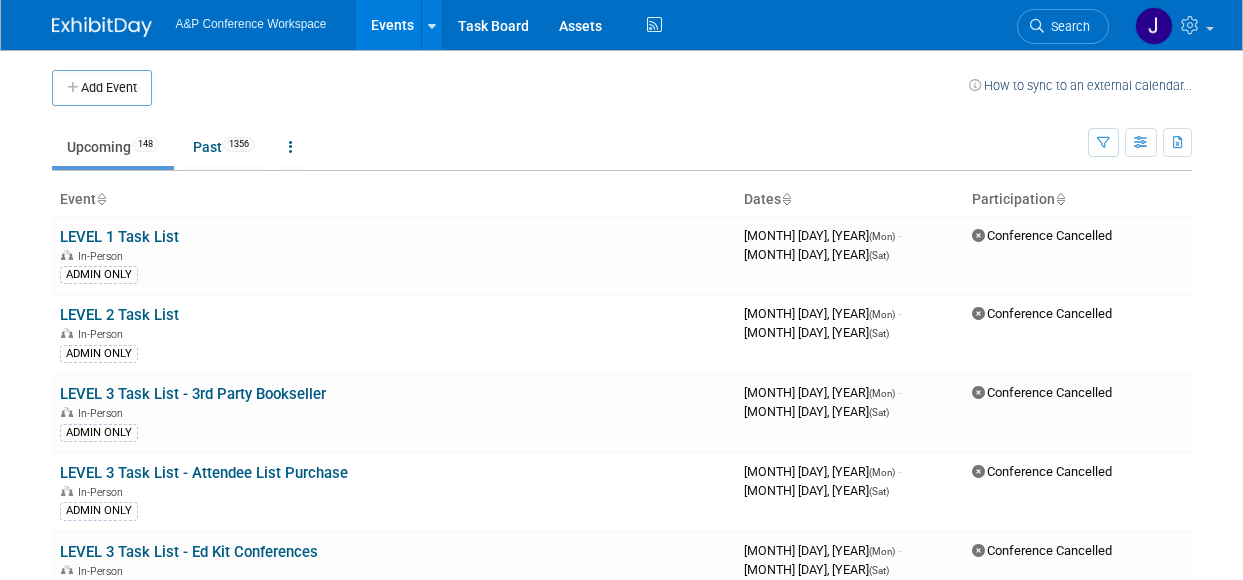 scroll, scrollTop: 0, scrollLeft: 0, axis: both 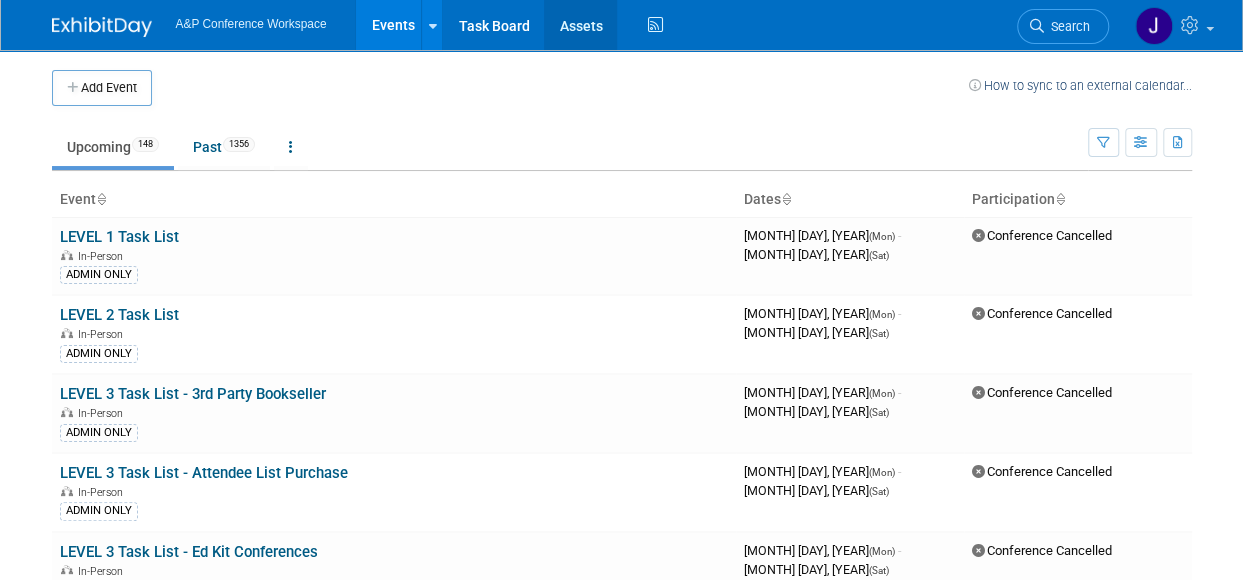 click on "Assets" at bounding box center (580, 25) 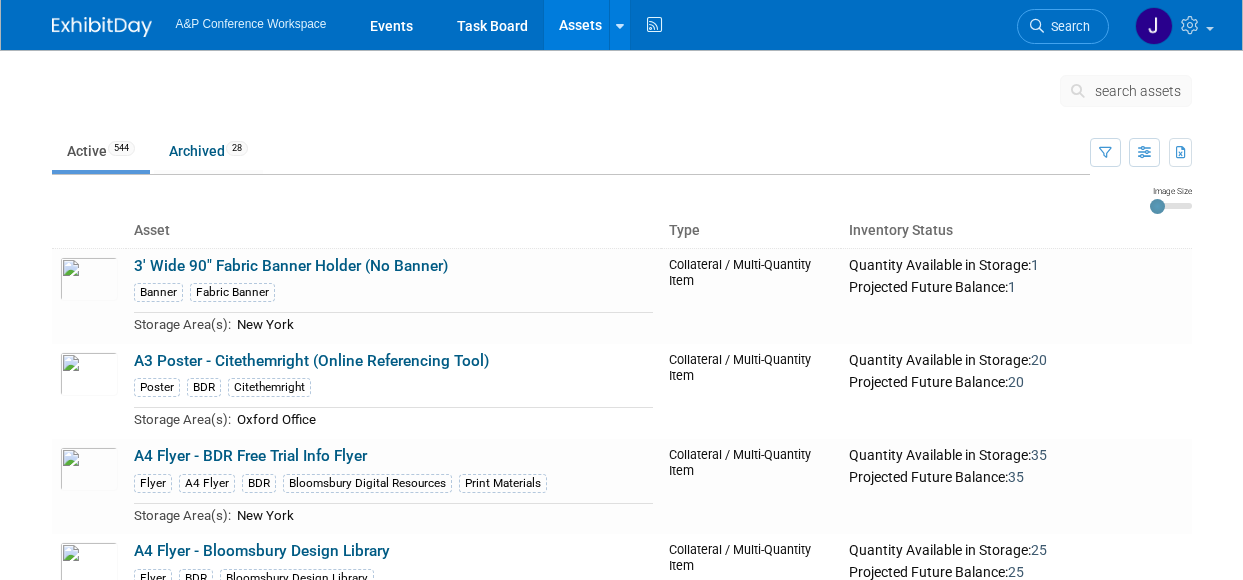 scroll, scrollTop: 0, scrollLeft: 0, axis: both 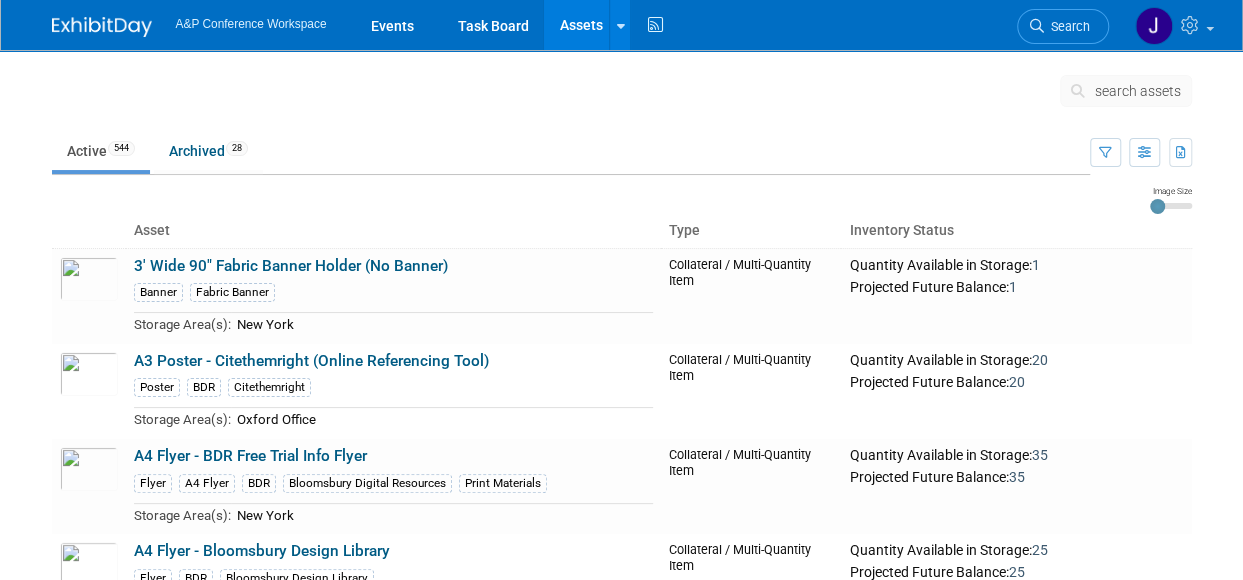 click on "search assets" at bounding box center [1138, 91] 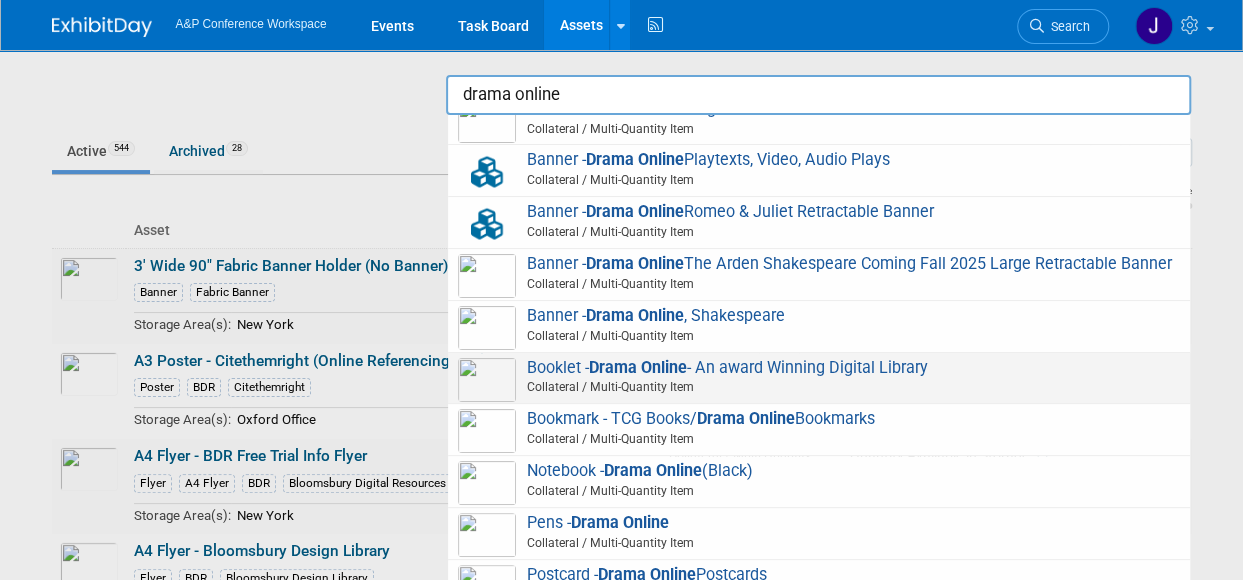 scroll, scrollTop: 200, scrollLeft: 0, axis: vertical 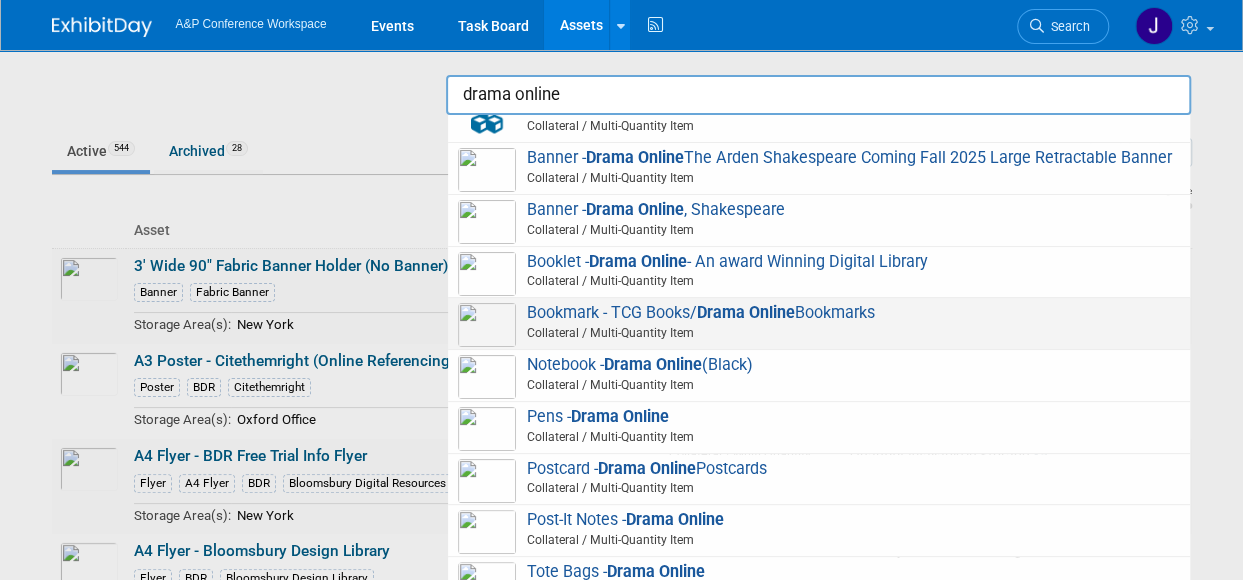 click on "Drama Online" at bounding box center (745, 312) 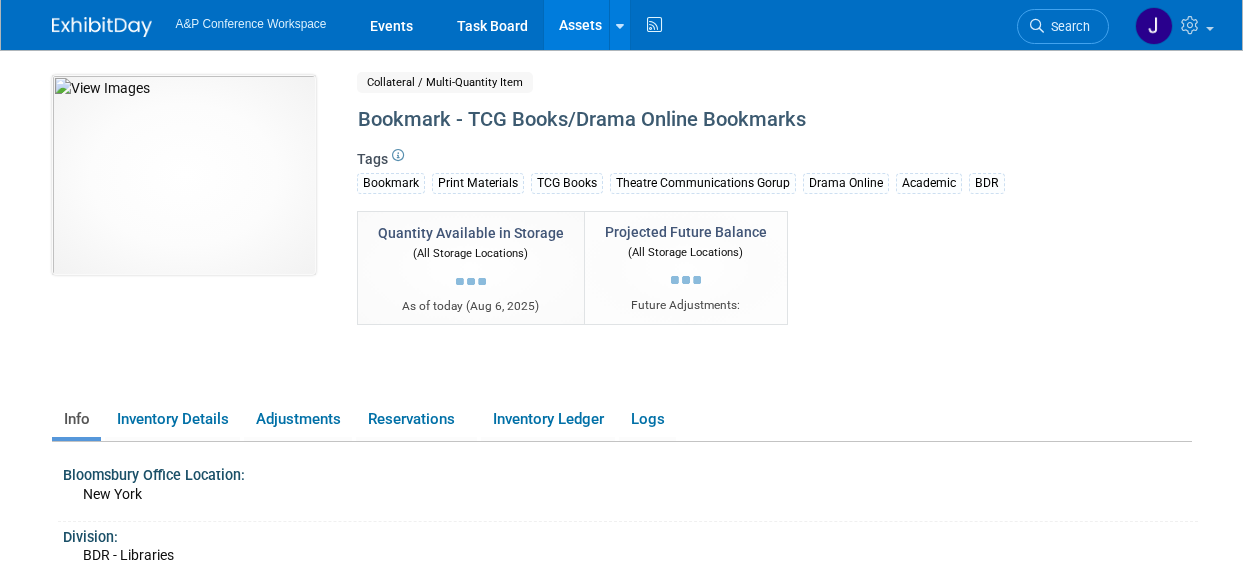 scroll, scrollTop: 0, scrollLeft: 0, axis: both 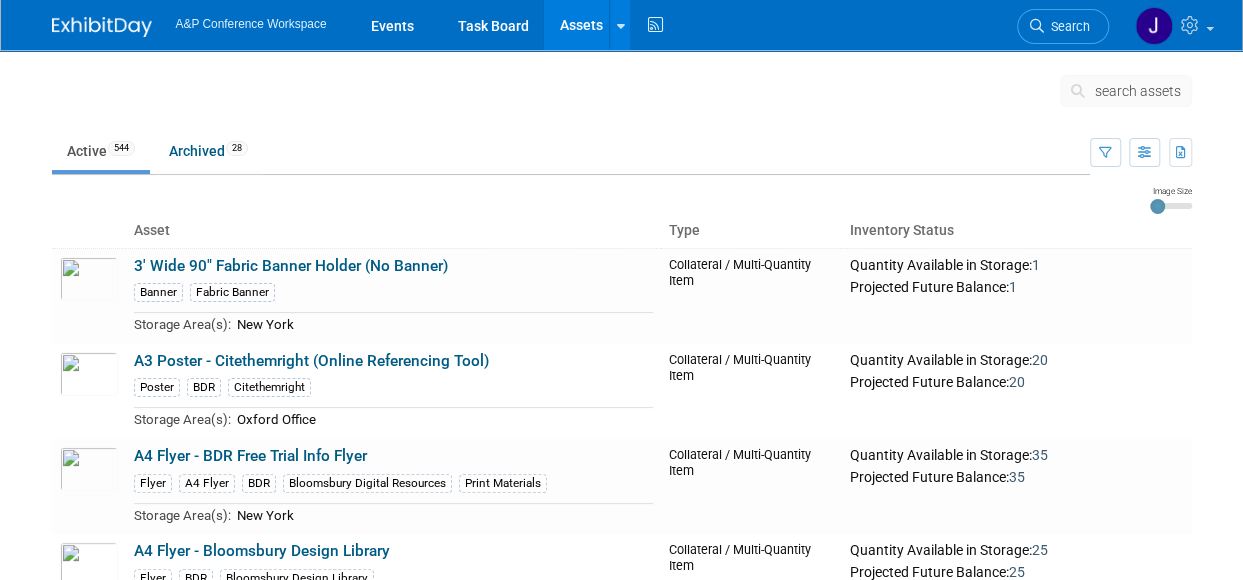 click on "search assets" at bounding box center (1138, 91) 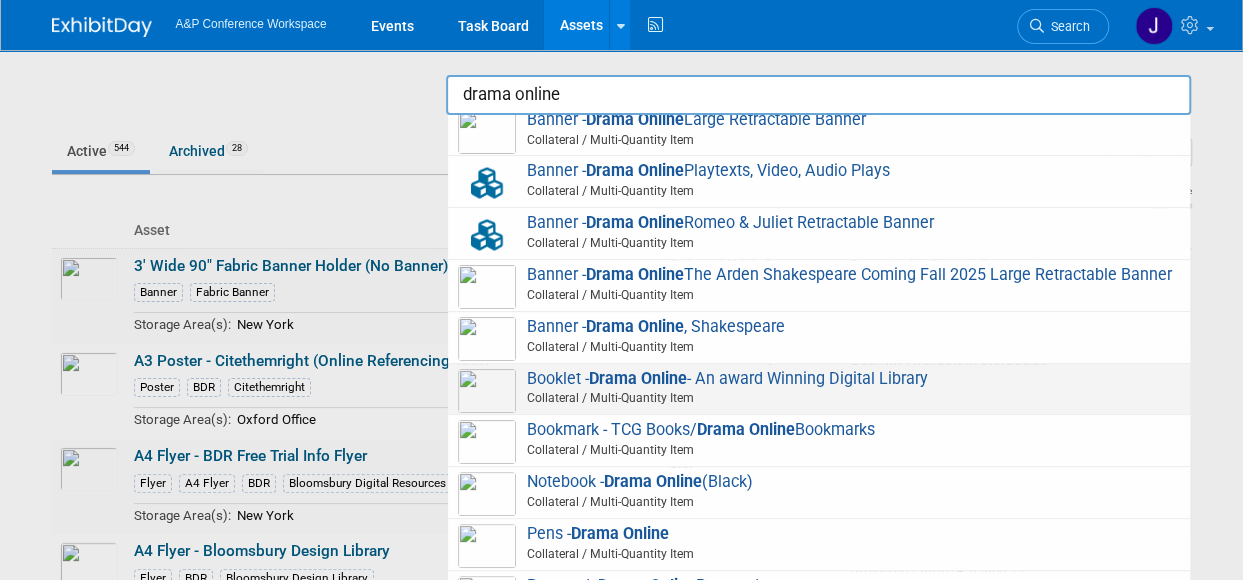 scroll, scrollTop: 200, scrollLeft: 0, axis: vertical 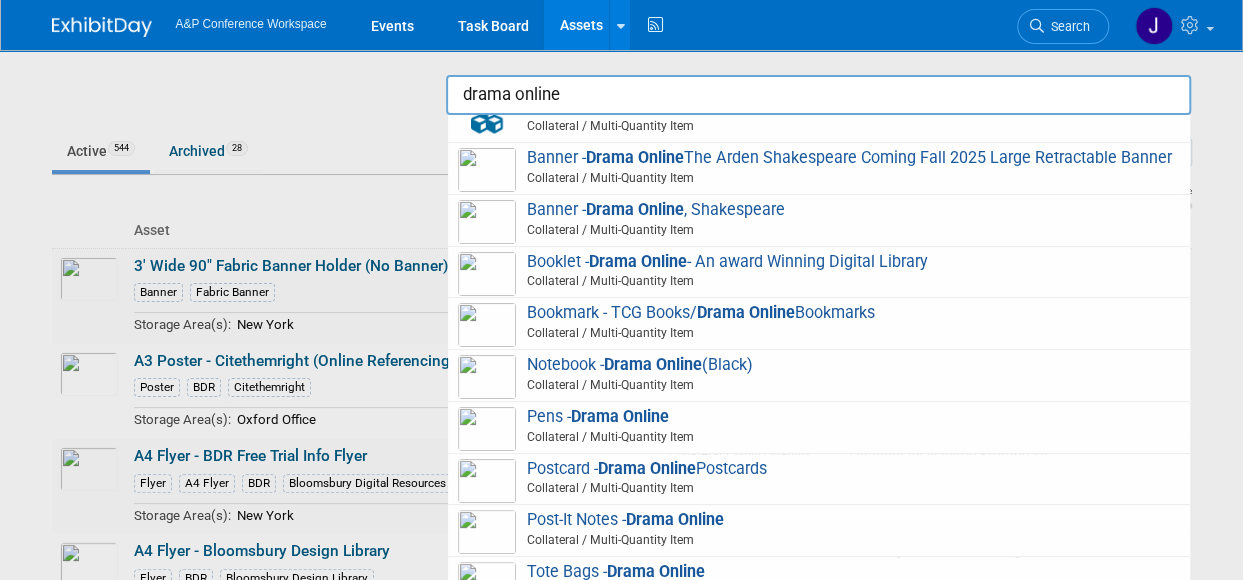 click on "Drama Online" at bounding box center (652, 364) 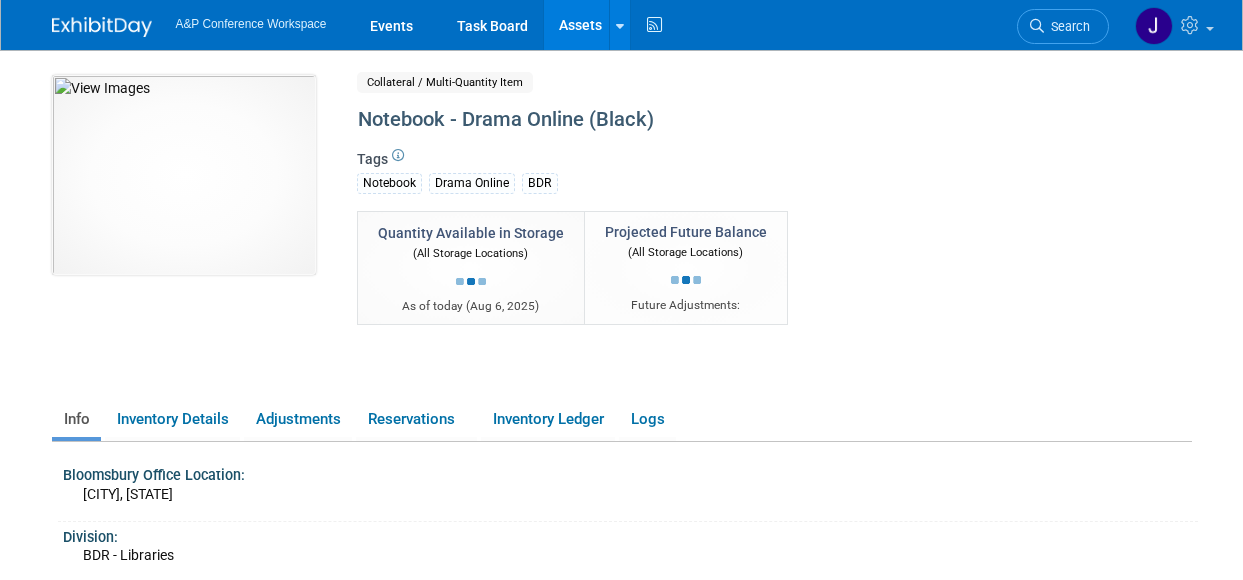 scroll, scrollTop: 0, scrollLeft: 0, axis: both 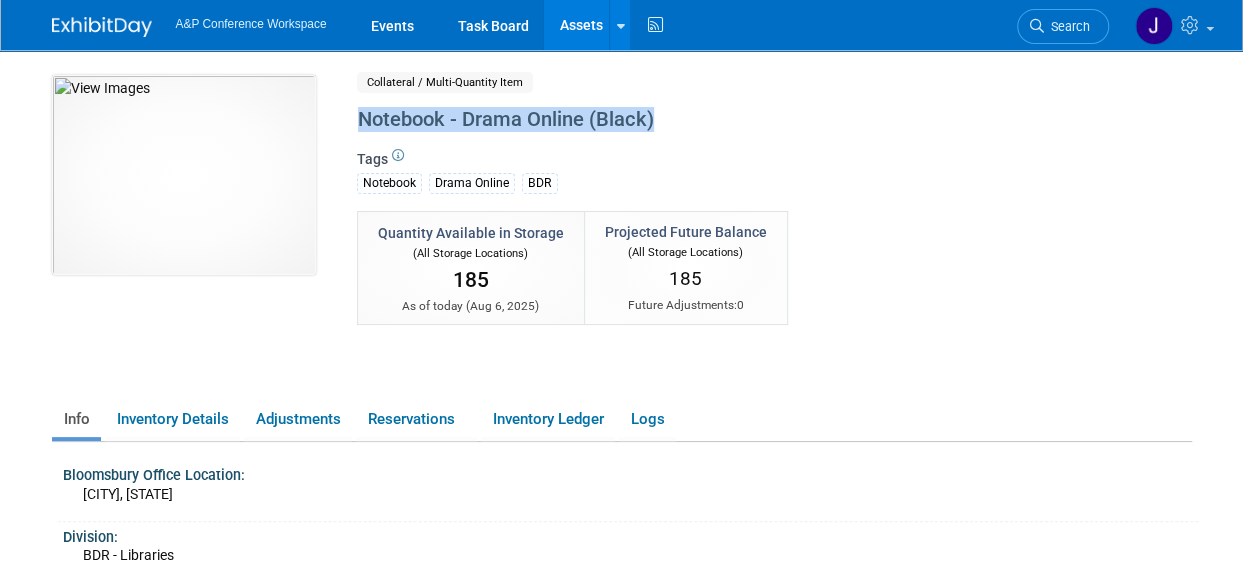 drag, startPoint x: 664, startPoint y: 125, endPoint x: 352, endPoint y: 116, distance: 312.1298 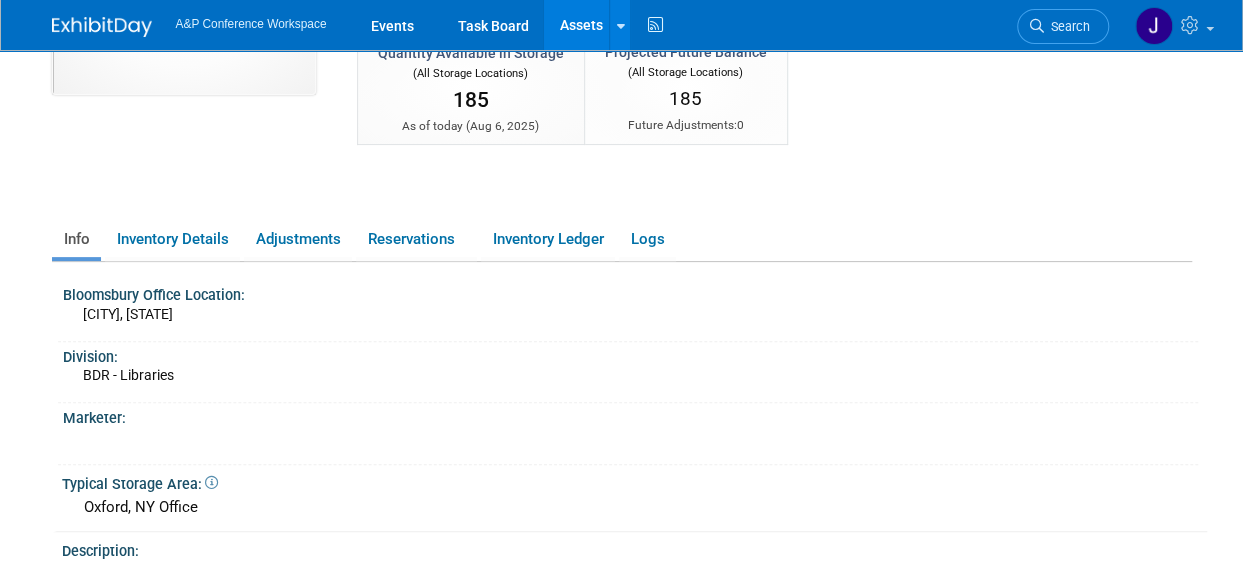 scroll, scrollTop: 0, scrollLeft: 0, axis: both 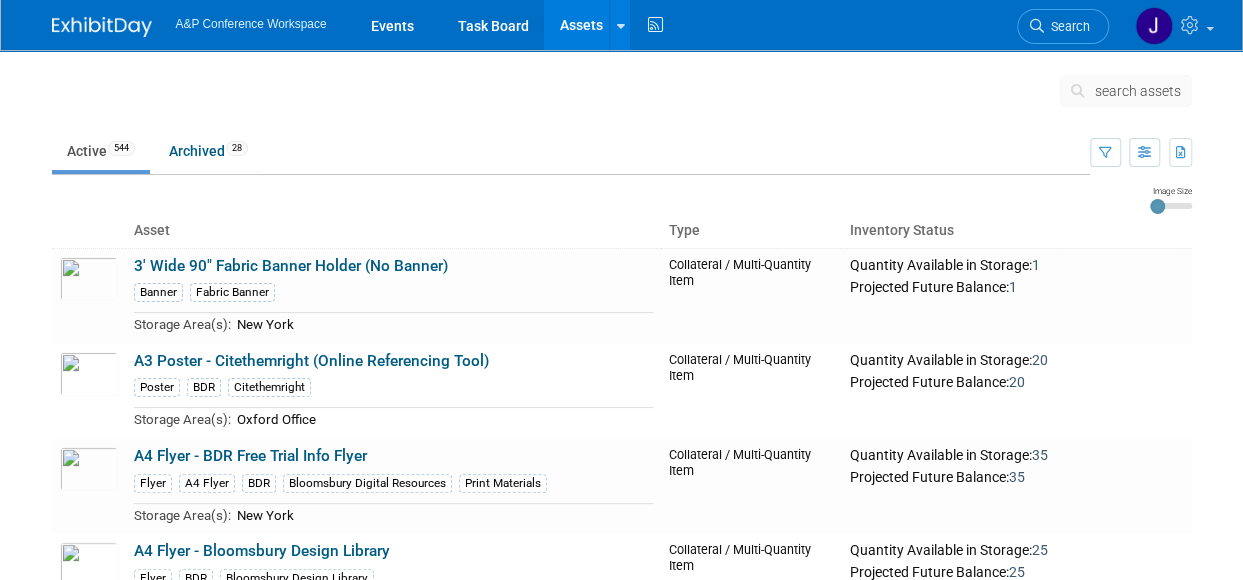 click on "search assets" at bounding box center [1138, 91] 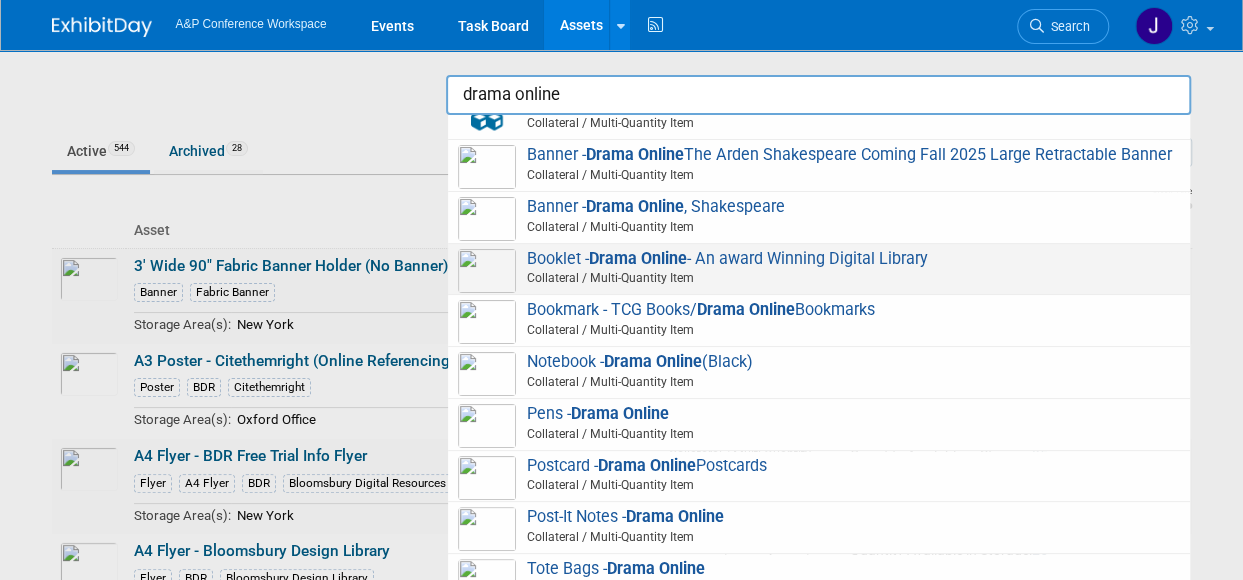 scroll, scrollTop: 268, scrollLeft: 0, axis: vertical 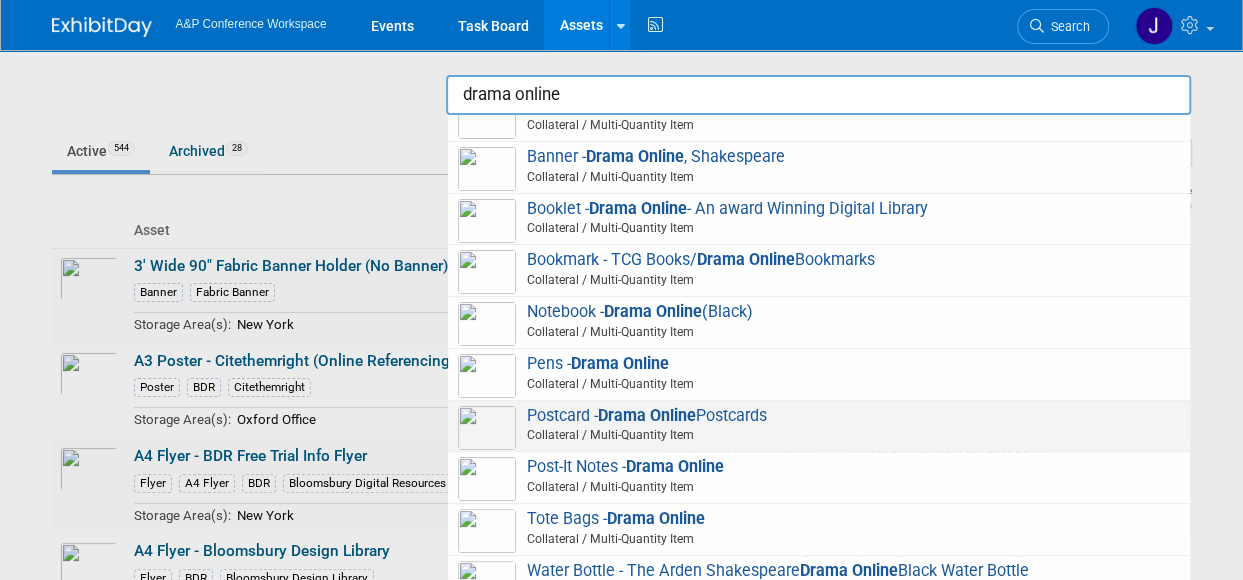 click on "Drama Online" at bounding box center (646, 415) 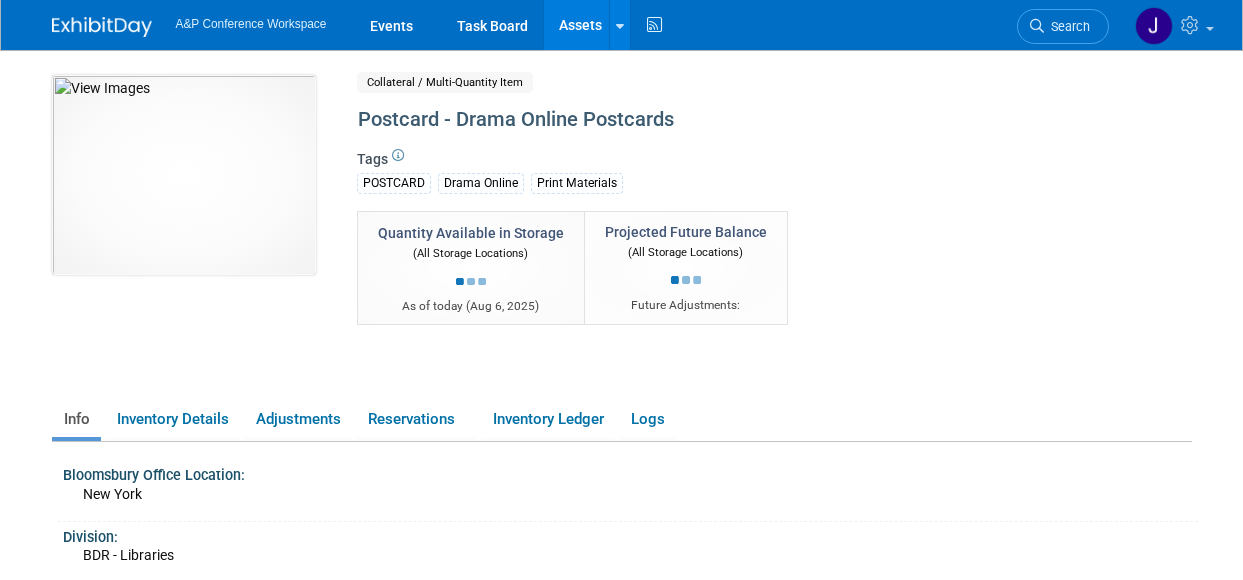 scroll, scrollTop: 0, scrollLeft: 0, axis: both 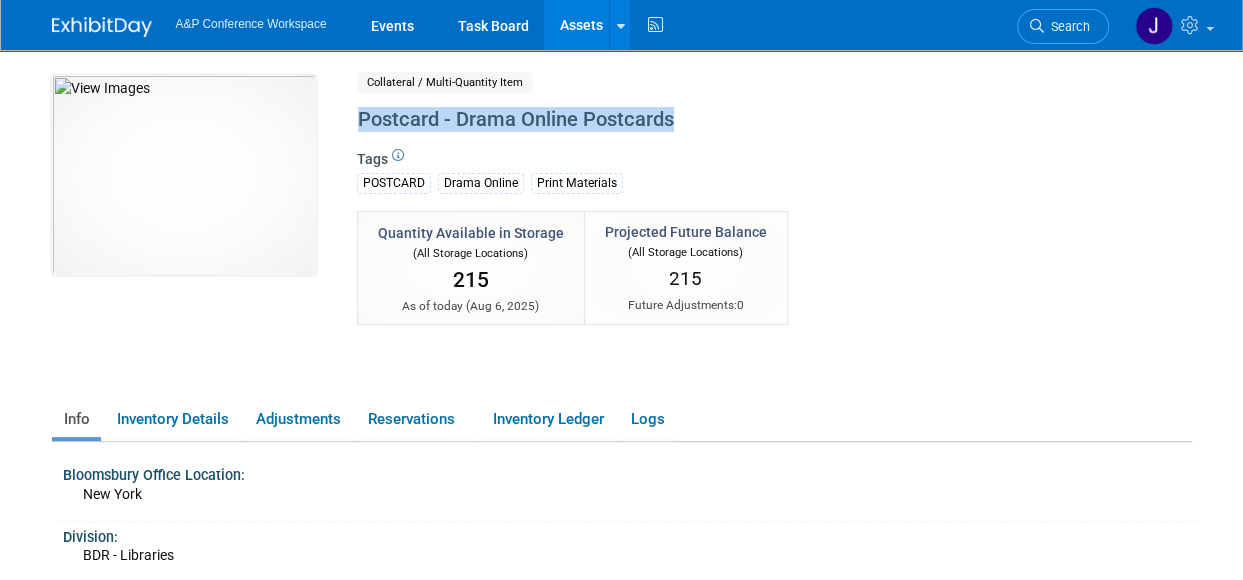 drag, startPoint x: 687, startPoint y: 126, endPoint x: 357, endPoint y: 116, distance: 330.1515 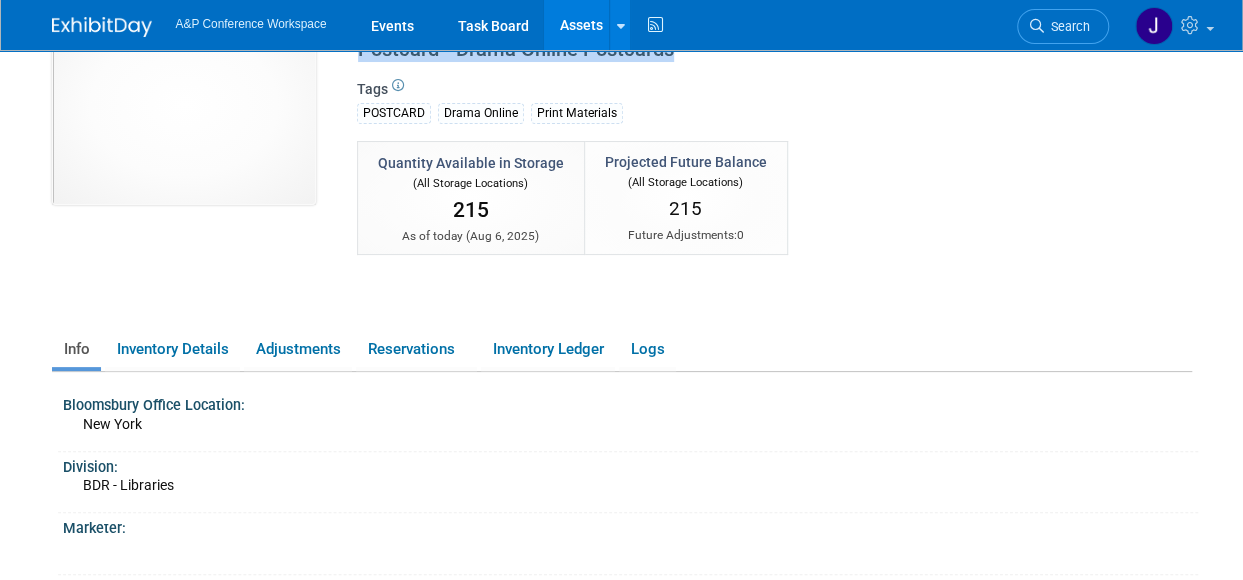 scroll, scrollTop: 0, scrollLeft: 0, axis: both 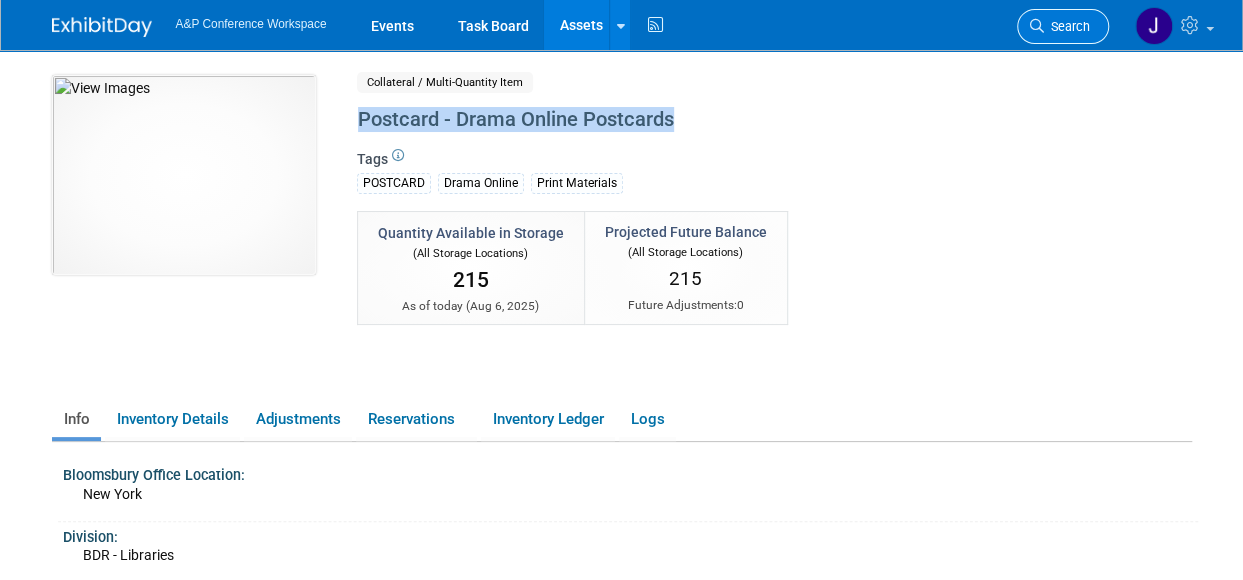 click on "Search" at bounding box center [1067, 26] 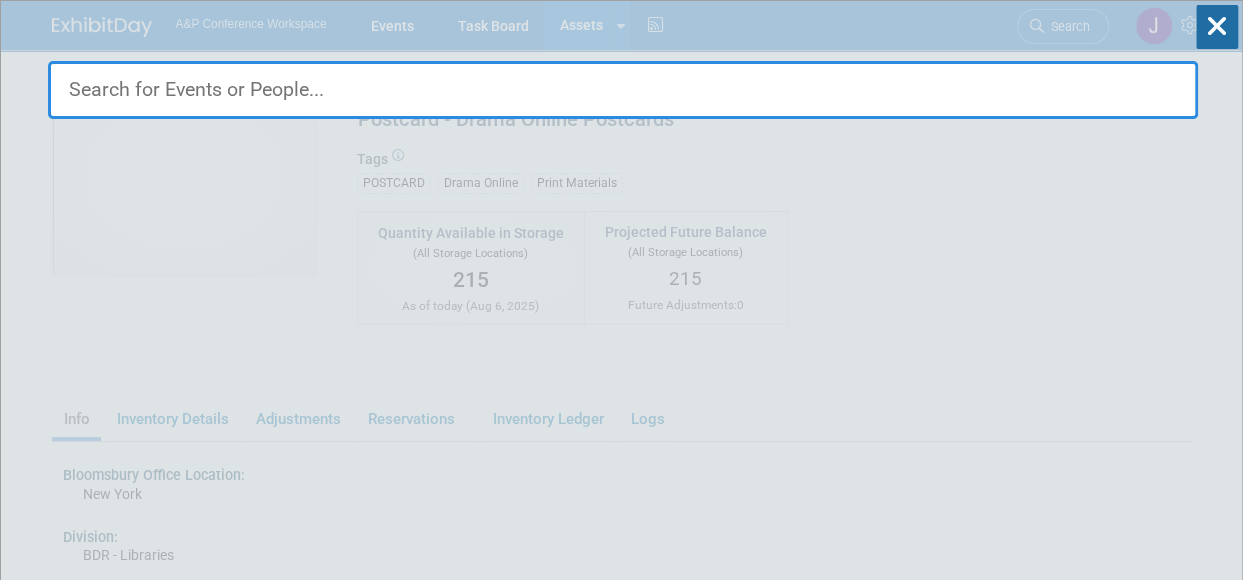 click on "No match found..." at bounding box center [621, 4000] 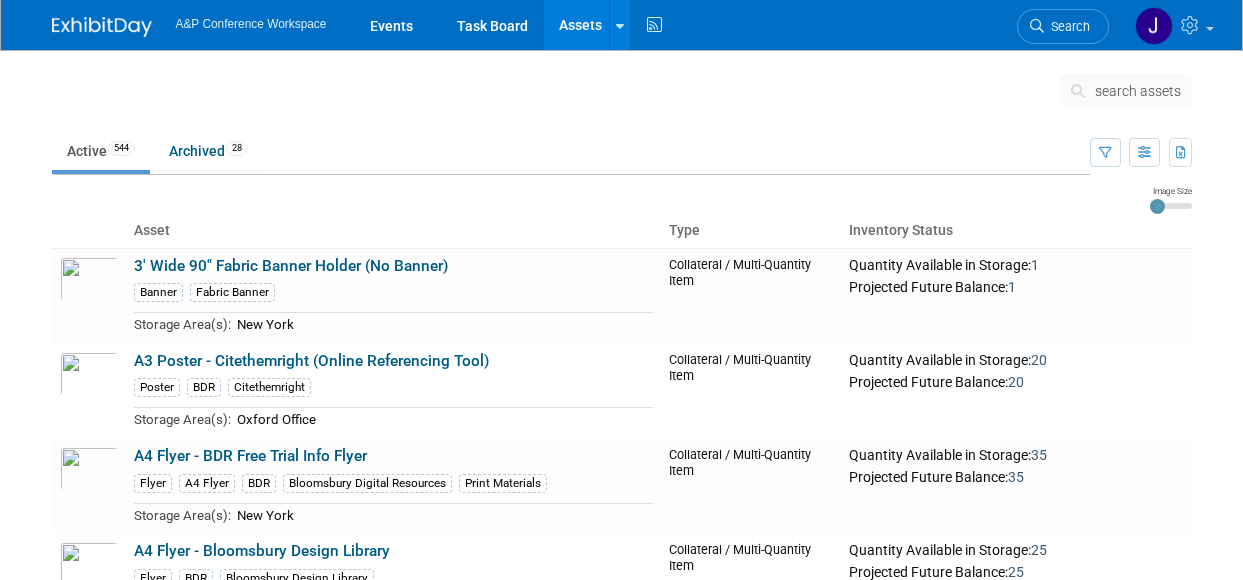click on "search assets" at bounding box center [1138, 91] 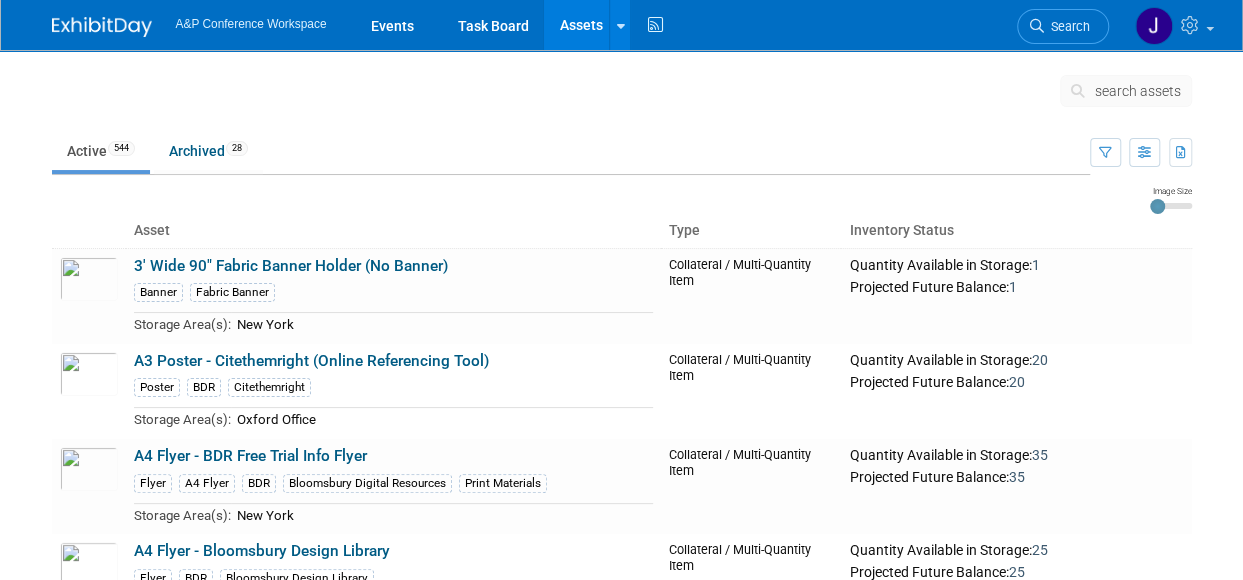 scroll, scrollTop: 0, scrollLeft: 0, axis: both 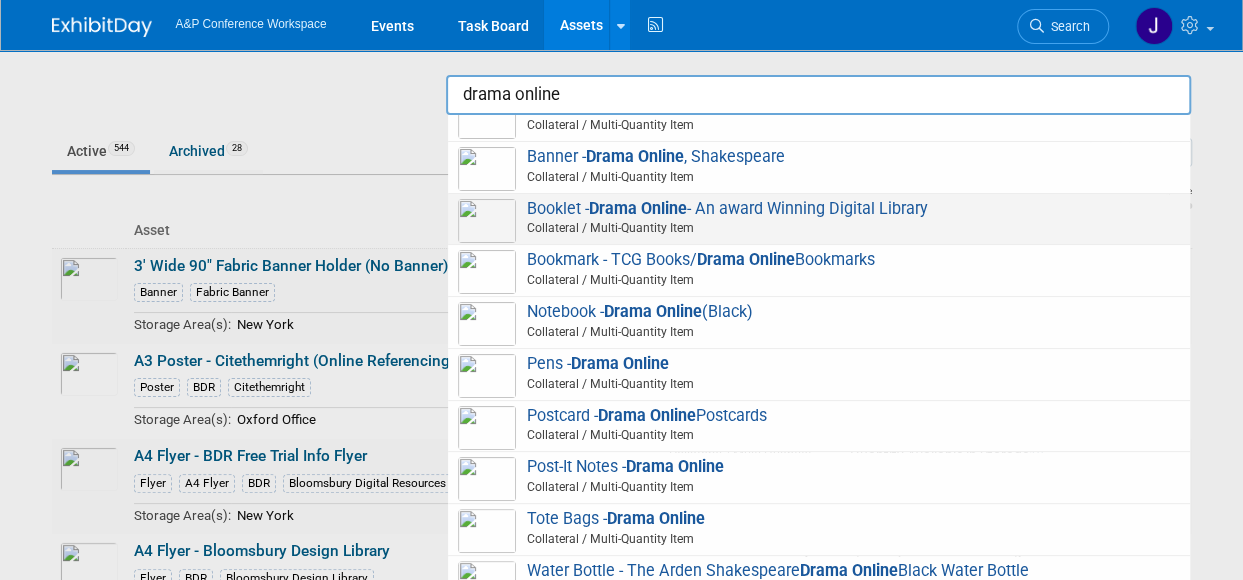 click on "Drama Online" at bounding box center [637, 208] 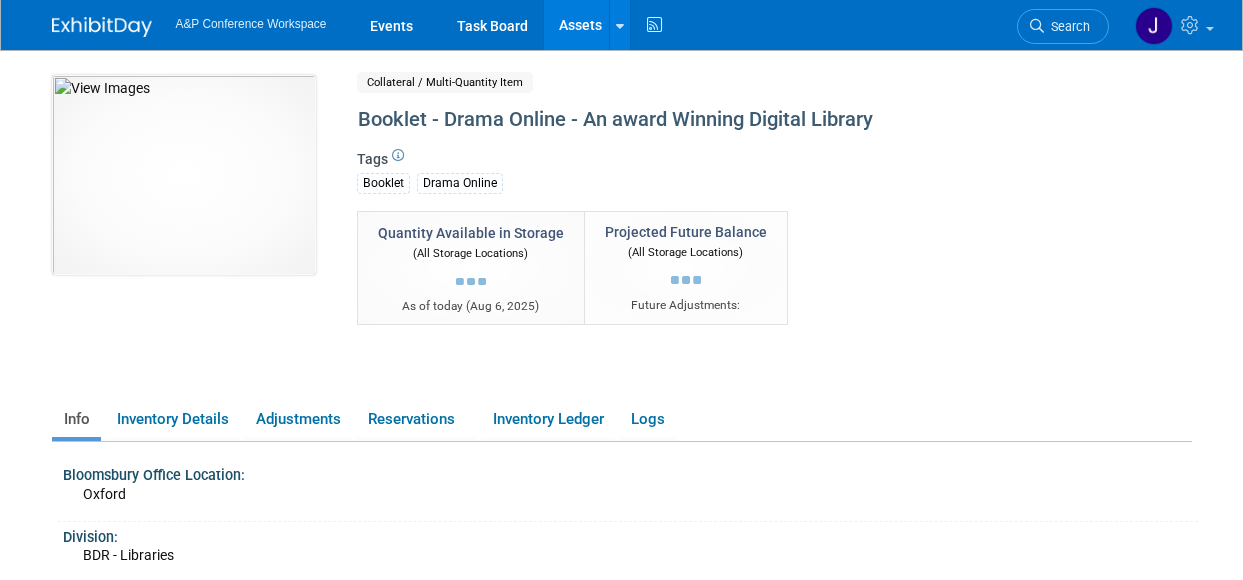 scroll, scrollTop: 0, scrollLeft: 0, axis: both 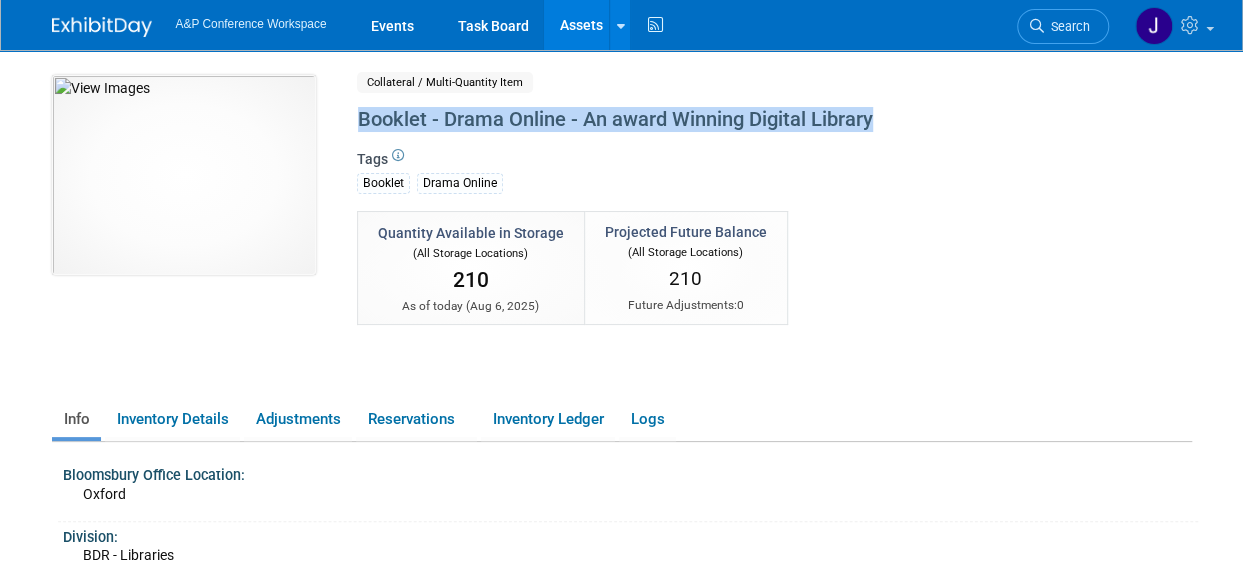 drag, startPoint x: 881, startPoint y: 125, endPoint x: 361, endPoint y: 109, distance: 520.2461 